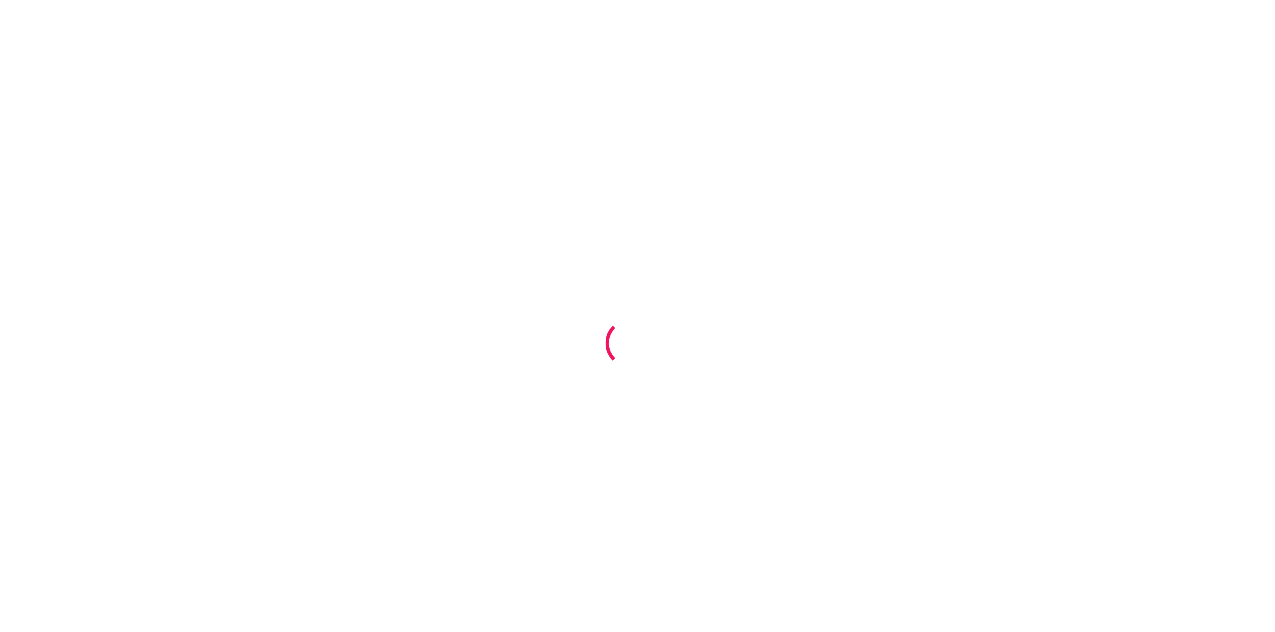 scroll, scrollTop: 0, scrollLeft: 0, axis: both 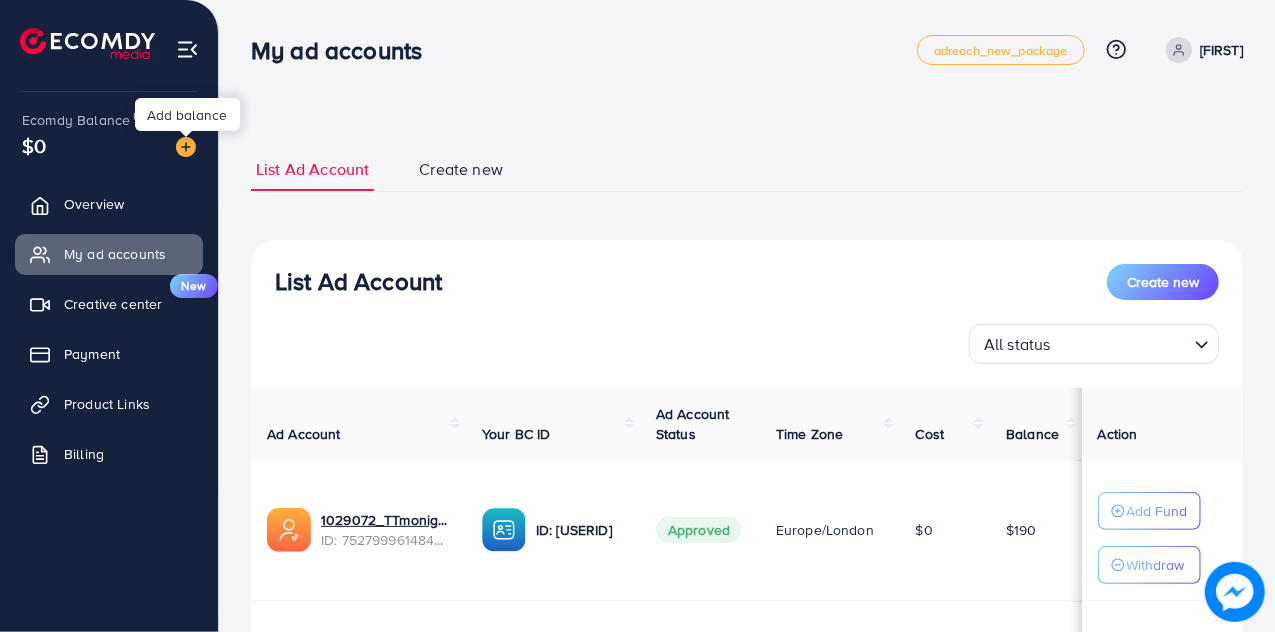 click at bounding box center (186, 147) 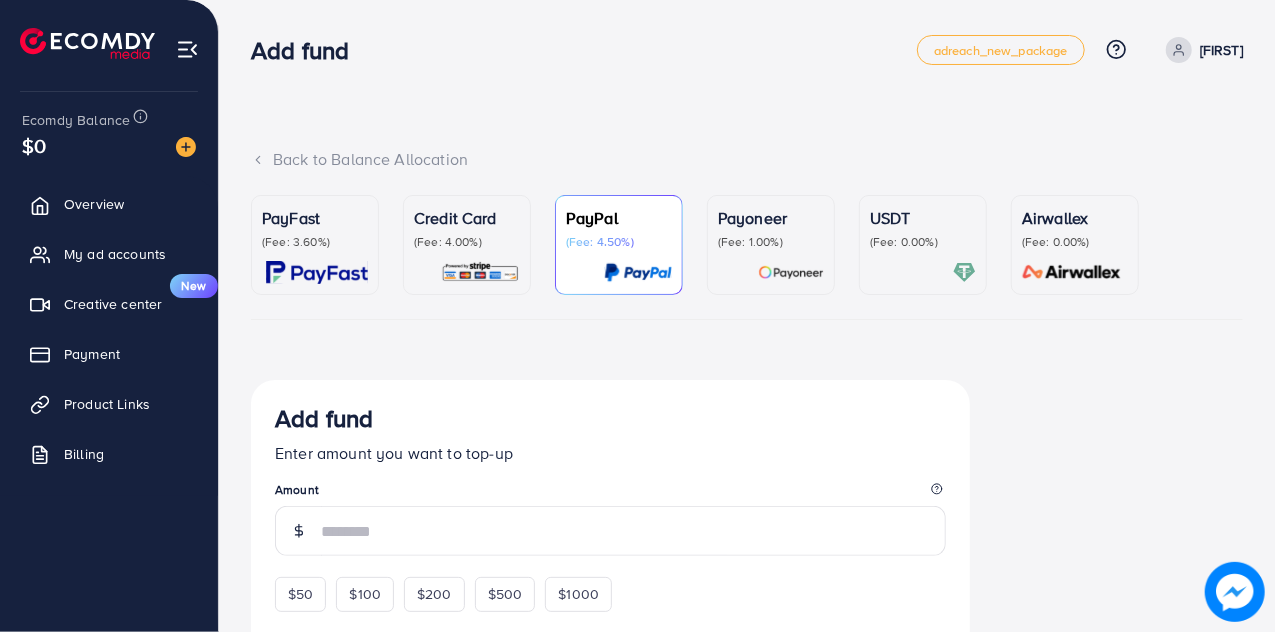click on "(Fee: 3.60%)" at bounding box center [315, 242] 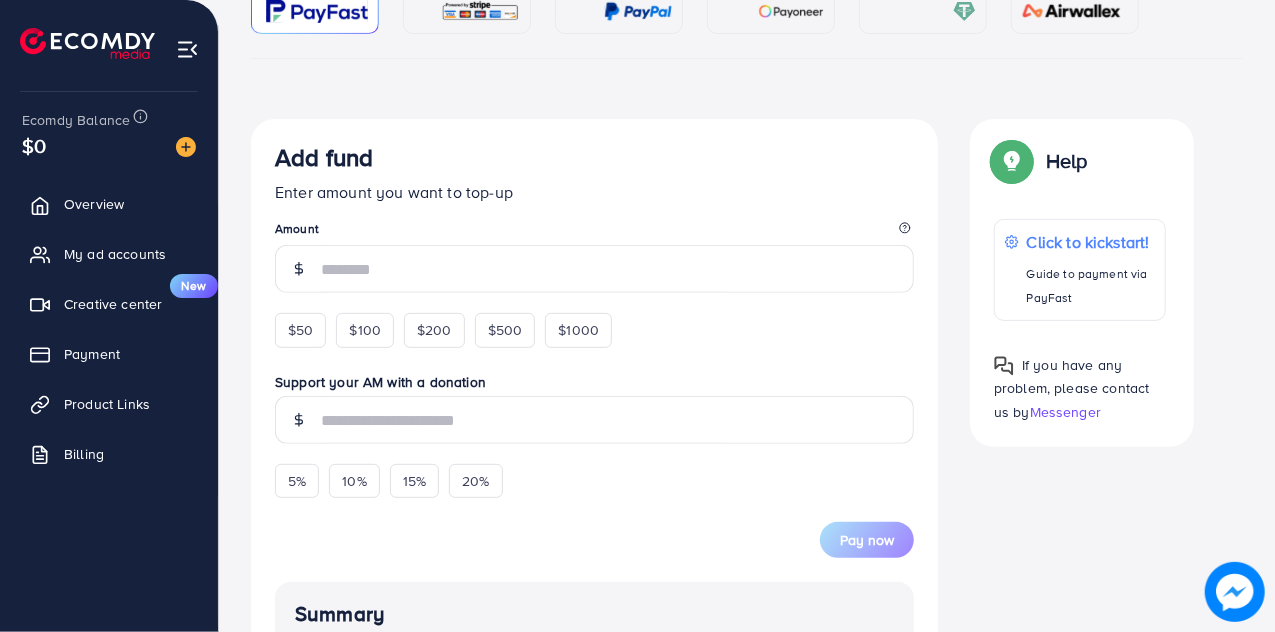 scroll, scrollTop: 291, scrollLeft: 0, axis: vertical 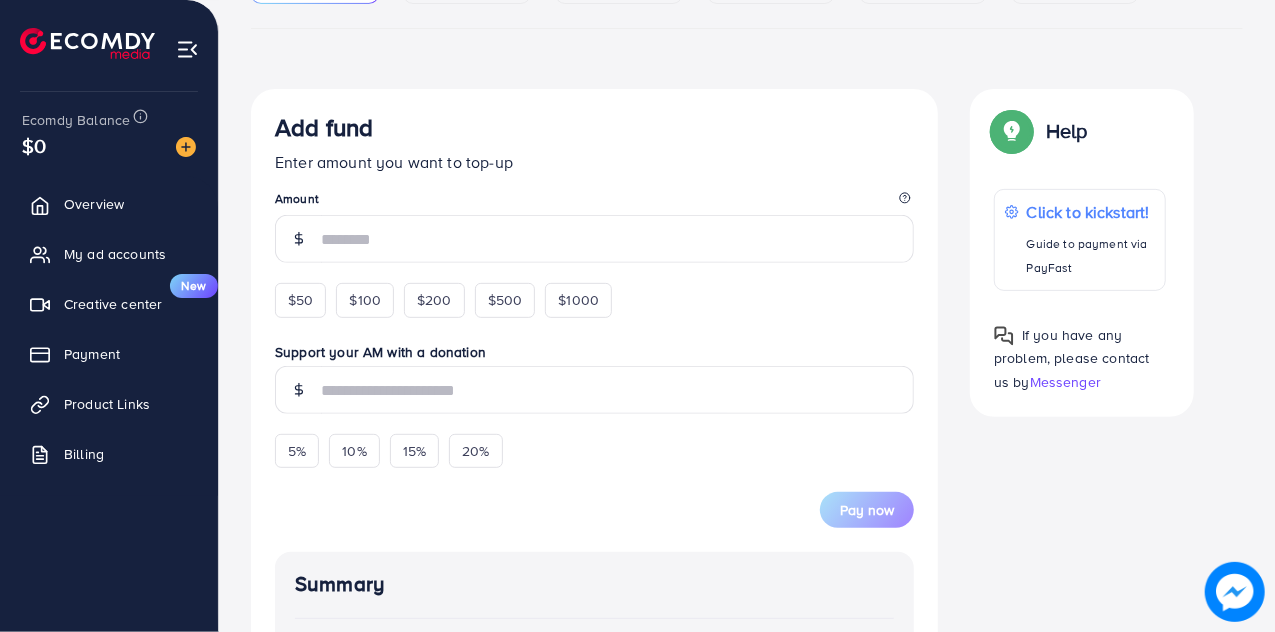 click on "Back to Balance Allocation   PayFast   (Fee: 3.60%)   Credit Card   (Fee: 4.00%)   PayPal   (Fee: 4.50%)   Payoneer   (Fee: 1.00%)   USDT   (Fee: 0.00%)   Airwallex   (Fee: 0.00%)   Currency Code:   Merchant ID:   Merchant Name:   Token:   Success URL:   Failure URL:   Checkout URL:   Customer Email: [EMAIL]   Customer Mobile: [PHONE]   Transaction Amount:   Basket ID:   Transaction Date:  Add fund Enter amount you want to top-up Amount $50 $100 $200 $500 $1000 Support your AM with a donation 5% 10% 15% 20%  Pay now   Summary   Amount   --   Payment Method   --   Service charge   (6.00%)   --   Tip   --   Subtotal   --   Converted subtotal   --   PayFast fee   (3.60%)   --   Total Amount   --   Help   Help   Click to kickstart!   Guide to payment via PayFast   If you have any problem, please contact us by   Messenger   If you have any problem, please contact us by   Messenger   Top-up Success!   Thanks you for your purchase. Please check your balance again.   Summary   Client   [NAME]   Amount   0 USD   Payment Method  0 USD" at bounding box center [747, 425] 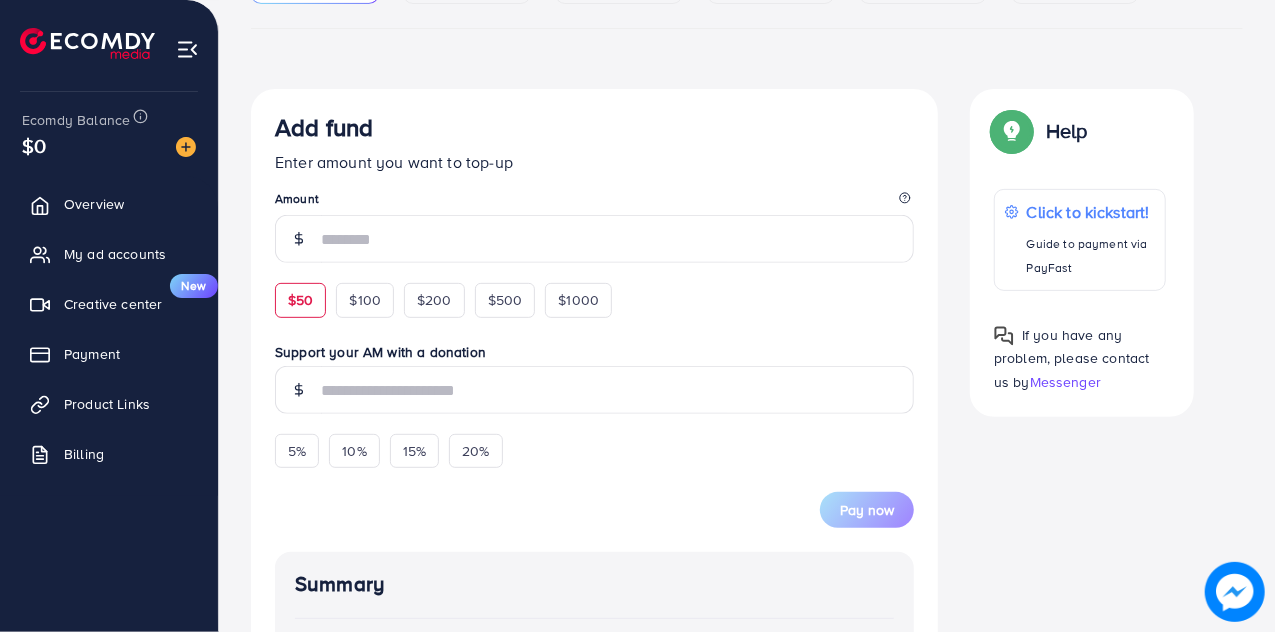 click on "$50" at bounding box center [300, 300] 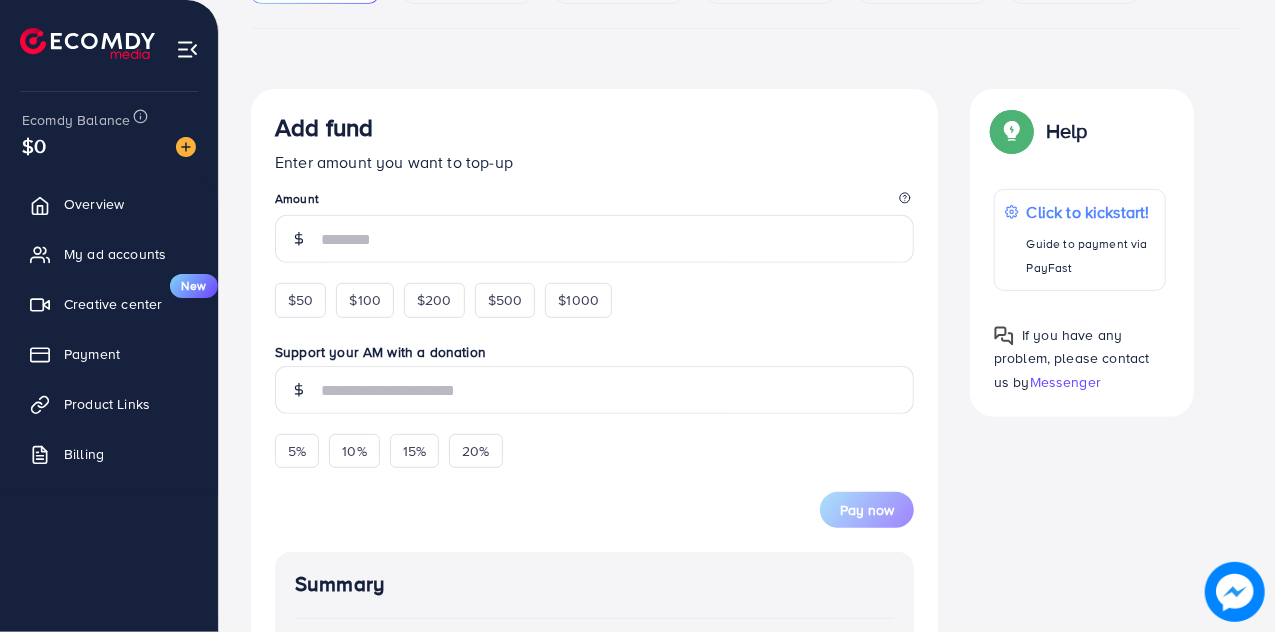 type on "**" 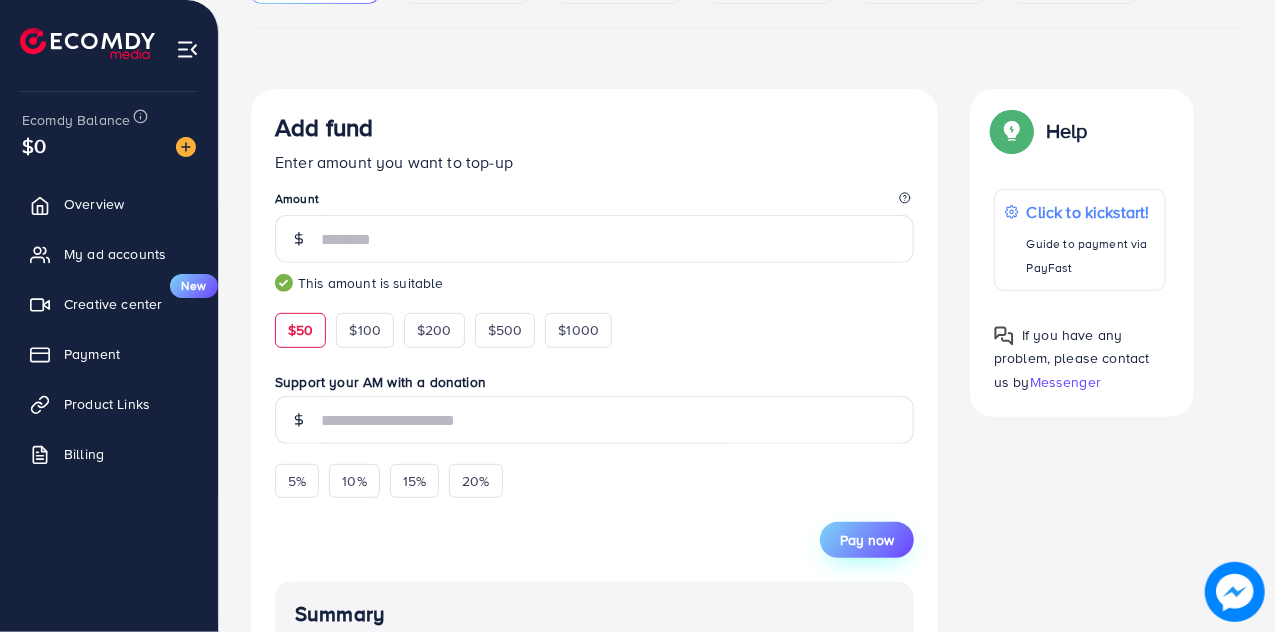 click on "Pay now" at bounding box center [867, 540] 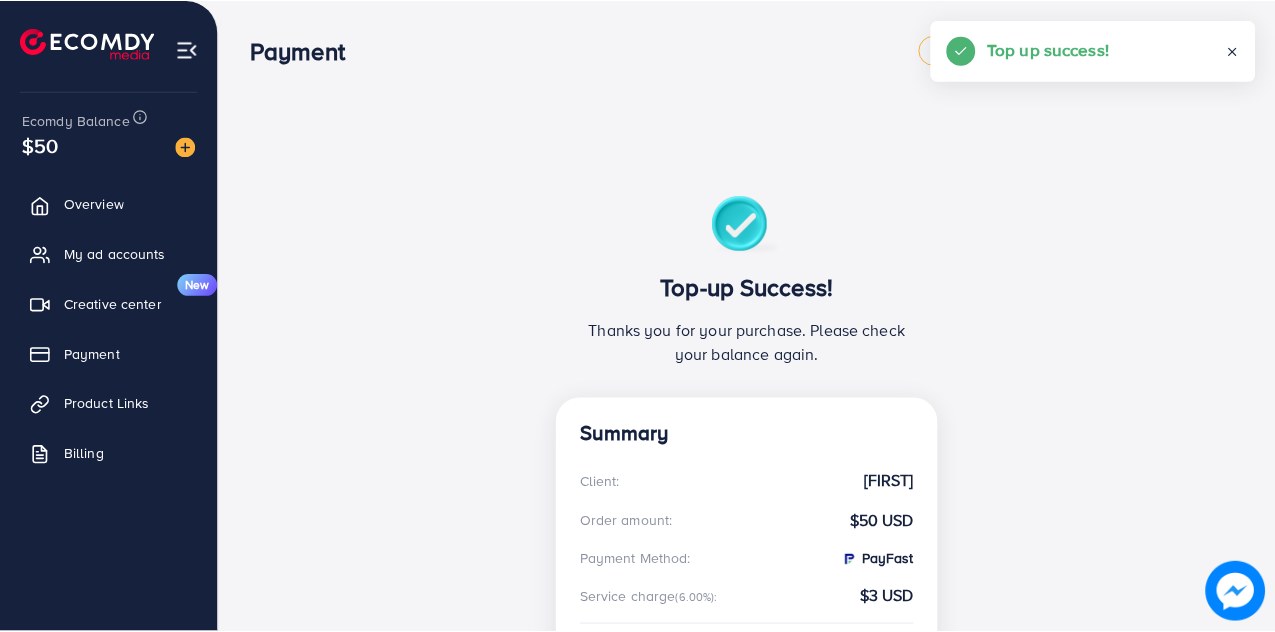 scroll, scrollTop: 0, scrollLeft: 0, axis: both 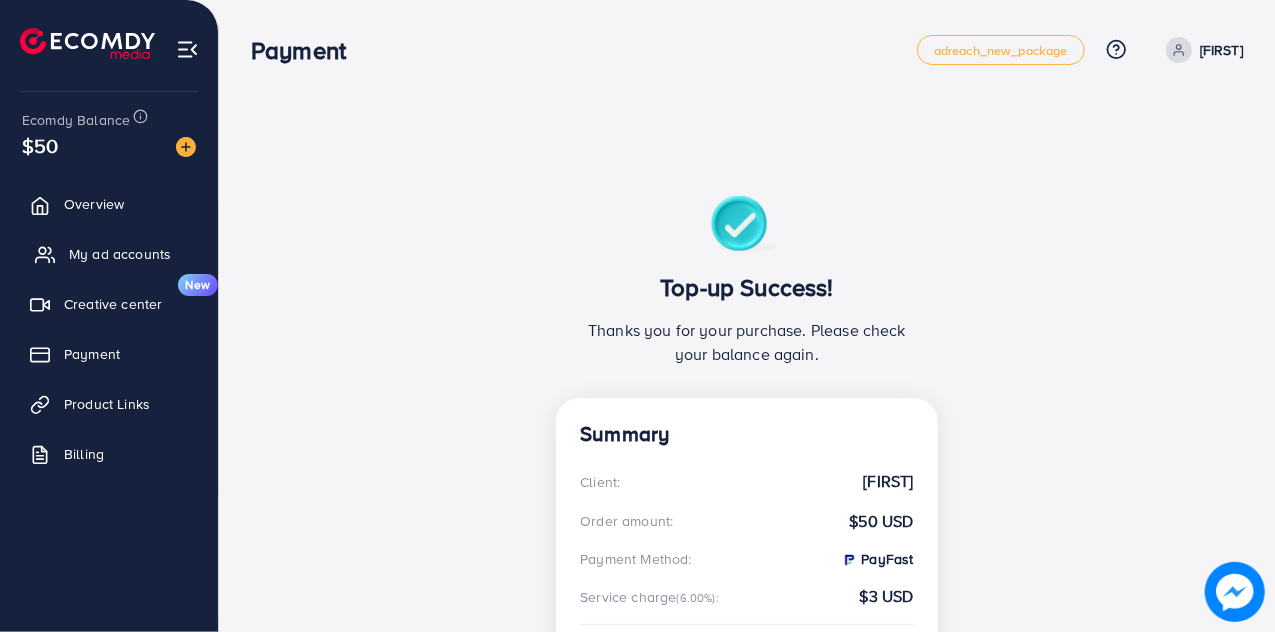 click on "My ad accounts" at bounding box center (120, 254) 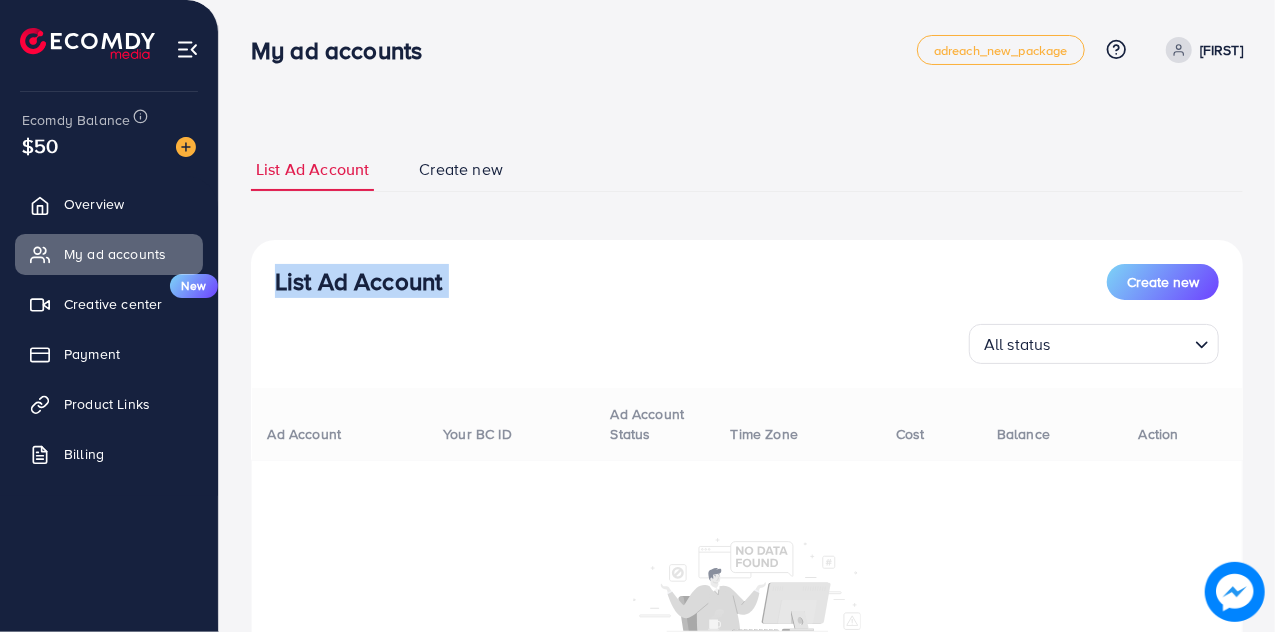 drag, startPoint x: 1274, startPoint y: 113, endPoint x: 1274, endPoint y: 245, distance: 132 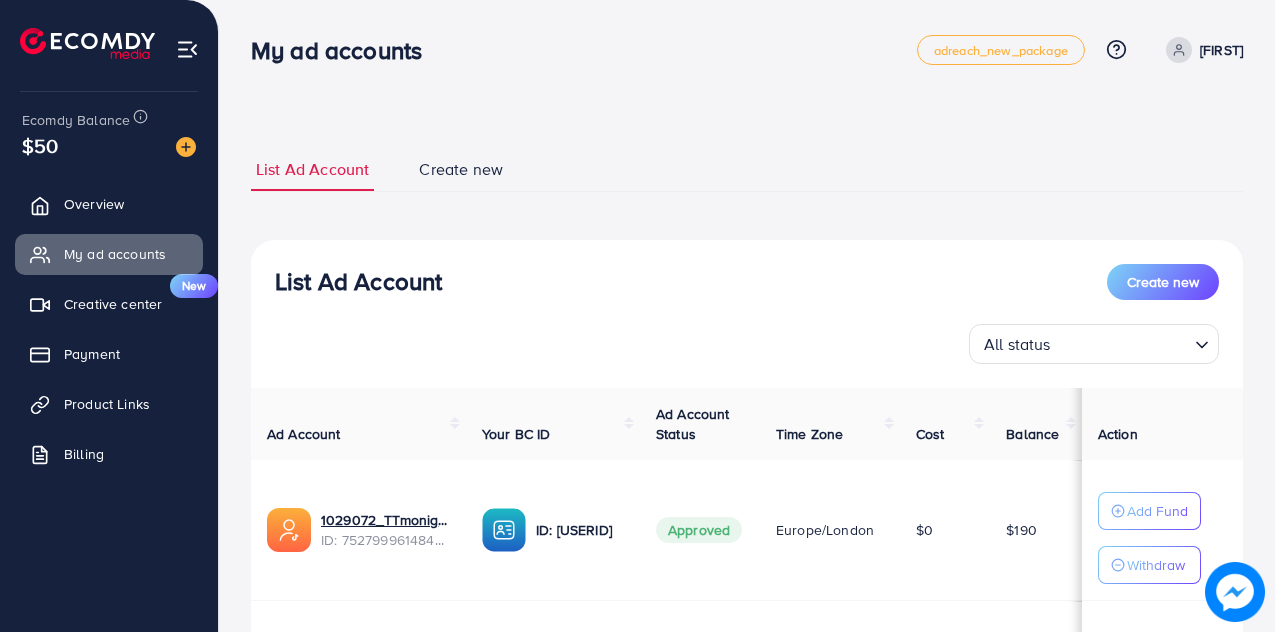 scroll, scrollTop: 0, scrollLeft: 0, axis: both 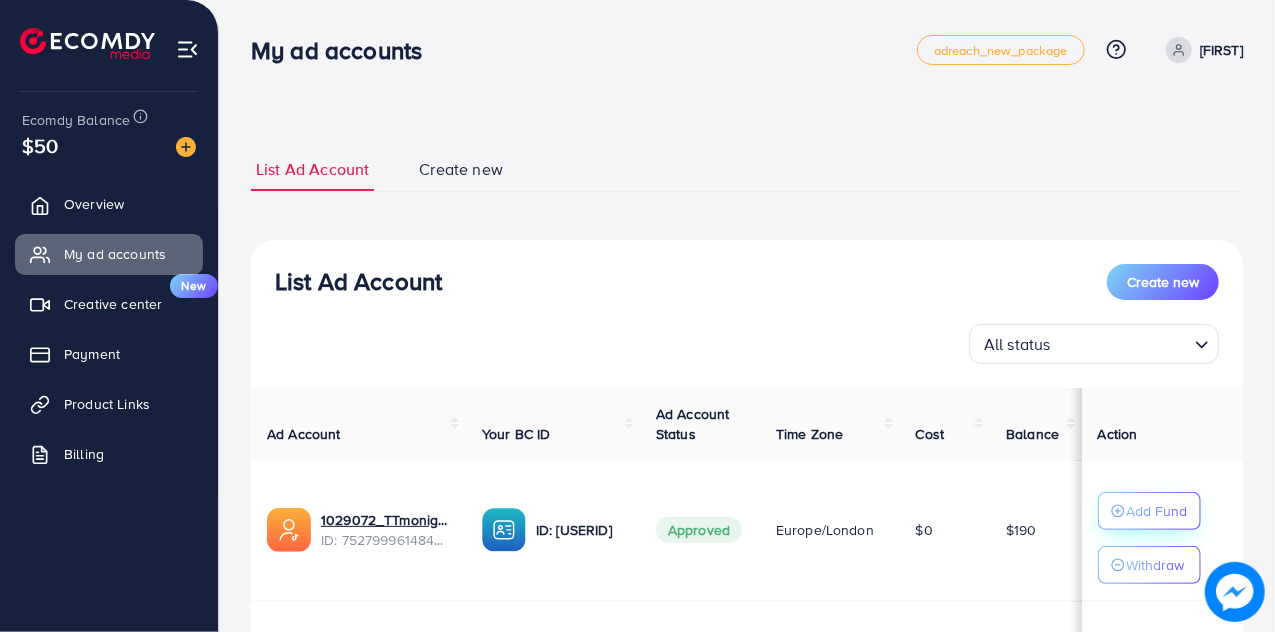 click on "Add Fund" at bounding box center (1157, 511) 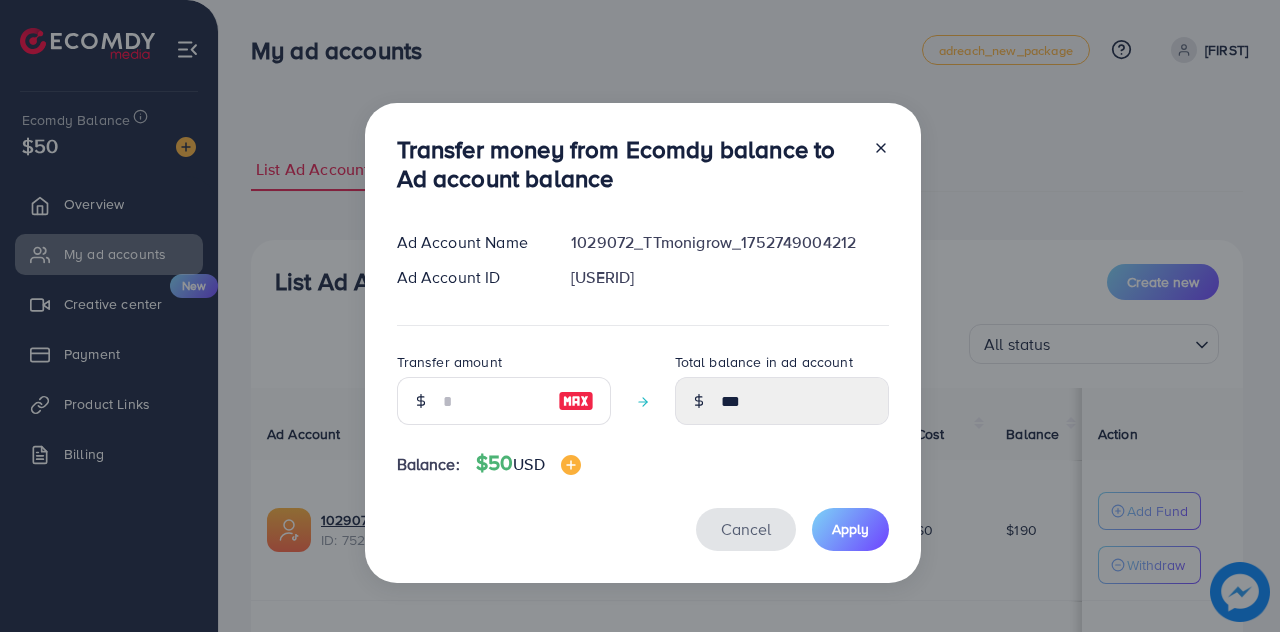 click on "Cancel" at bounding box center (746, 529) 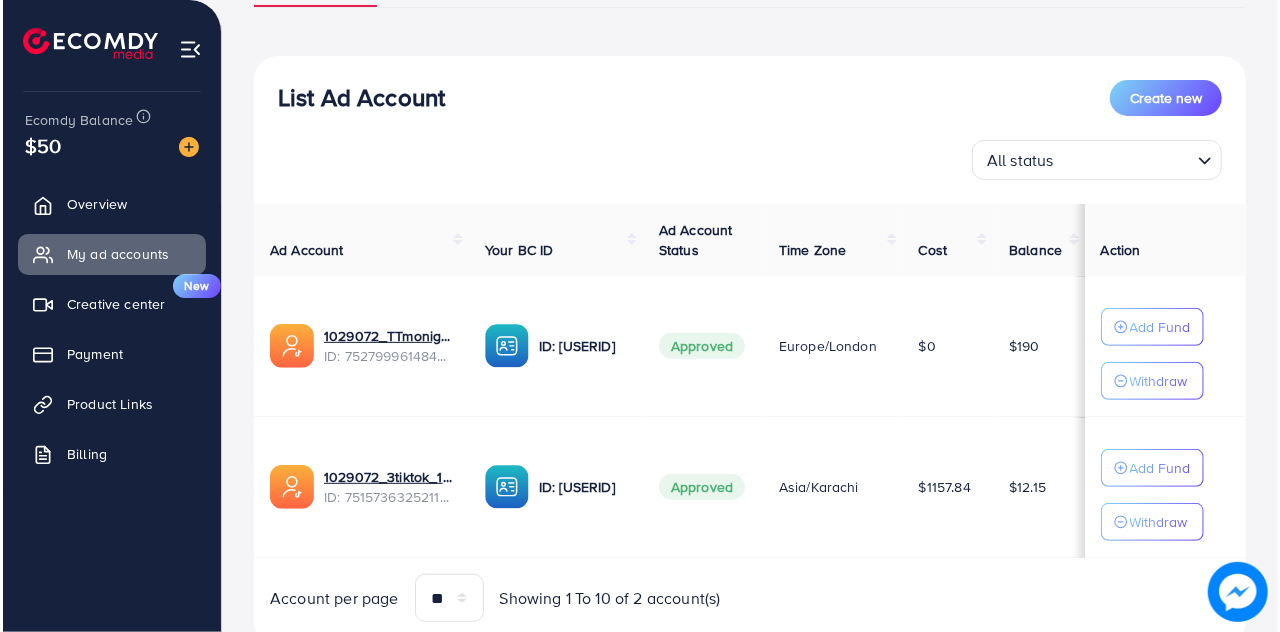 scroll, scrollTop: 250, scrollLeft: 0, axis: vertical 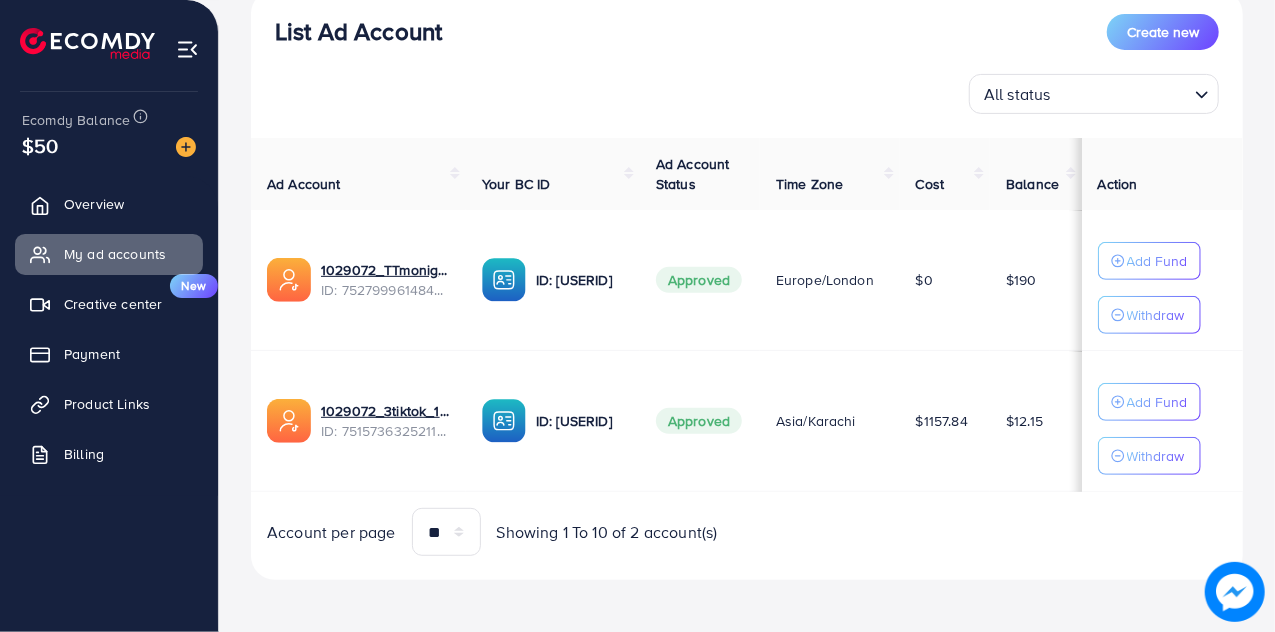 click on "List Ad Account Create new  List Ad Account   Create new
All status
Loading...                   Ad Account Your BC ID Ad Account Status Time Zone Cost Balance Action            1029072_TTmonigrow_1752749004212  ID: 7527999614847467521 ID: 7527999279103574032  Approved   Europe/London   $0   $190   Add Fund   Withdraw       1029072_3tiktok_1749893989137  ID: 7515736325211996168 ID: 7515737204606648321  Approved   Asia/Karachi   $1157.84   $12.15   Add Fund   Withdraw           Account per page  ** ** ** ***  Showing 1 To 10 of 2 account(s)   Step 1: TikTok For Business Account   Connect to TikTok for Business to access all of your business account in one place   user2170638760973   User ID: 7515732070153978888   By connecting your account, you agree to our   TikTok Business Product (Data) Terms   Step 2: TikTok For Business Center   Business Center is a powerful business management tool that lets organizations   Tiktokmonigrow   User ID: 7527999279103574032   3Tiktok  ***" at bounding box center [747, 193] 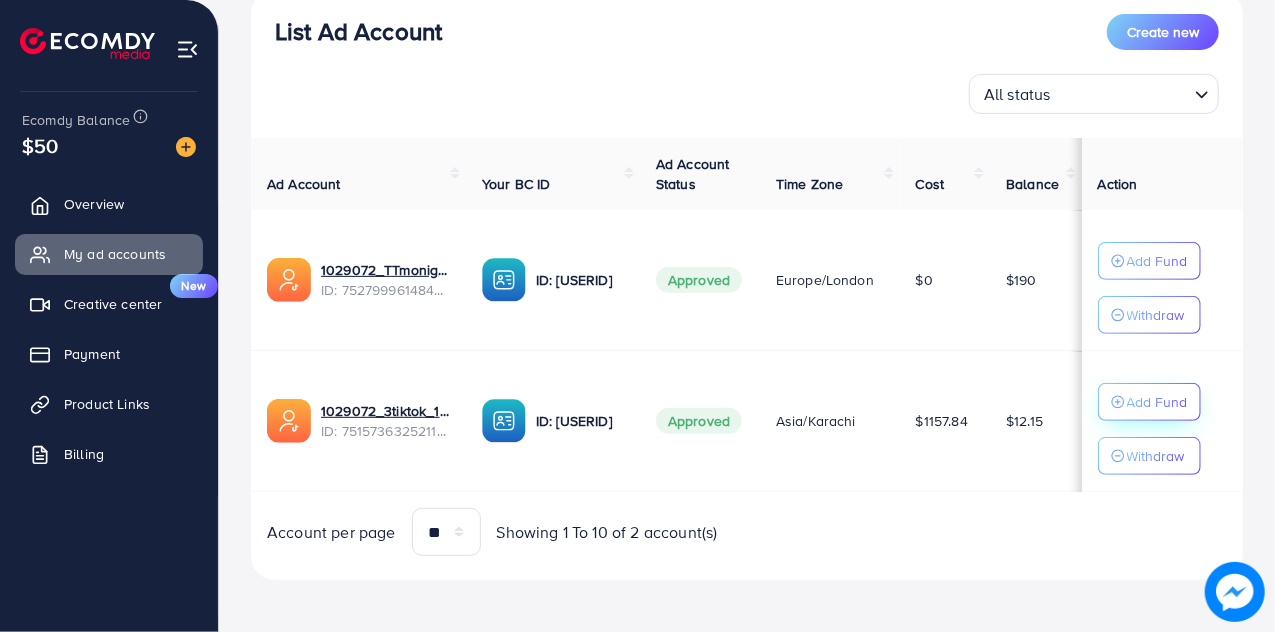 click on "Add Fund" at bounding box center (1149, 261) 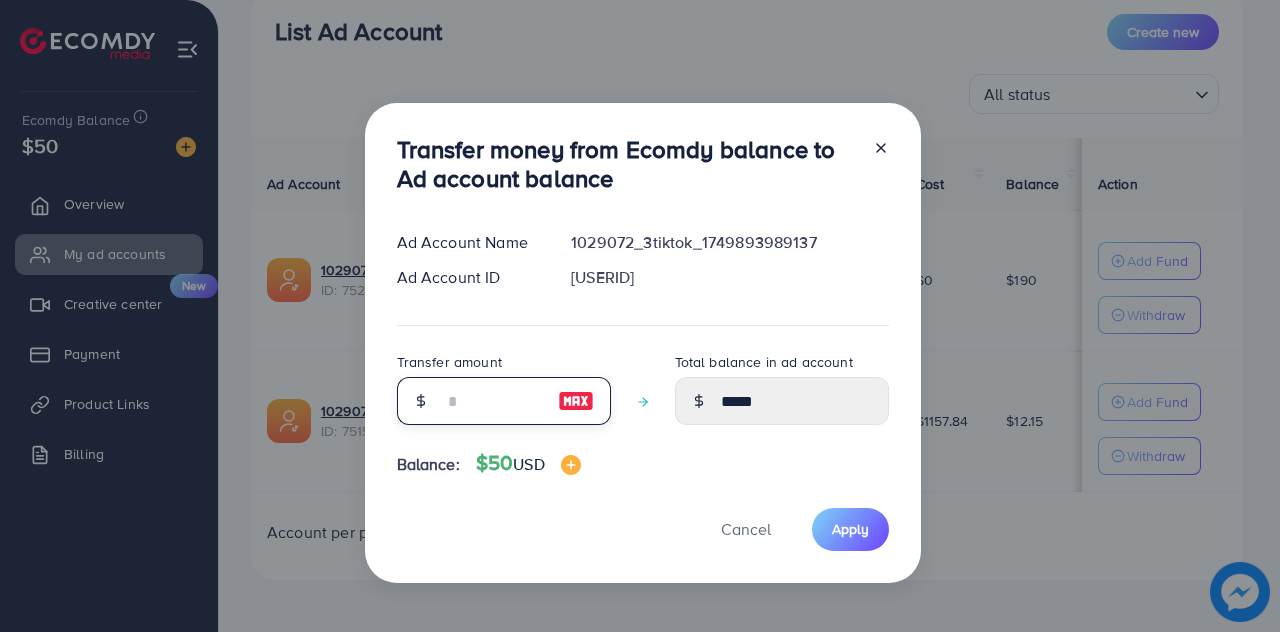 click at bounding box center [493, 401] 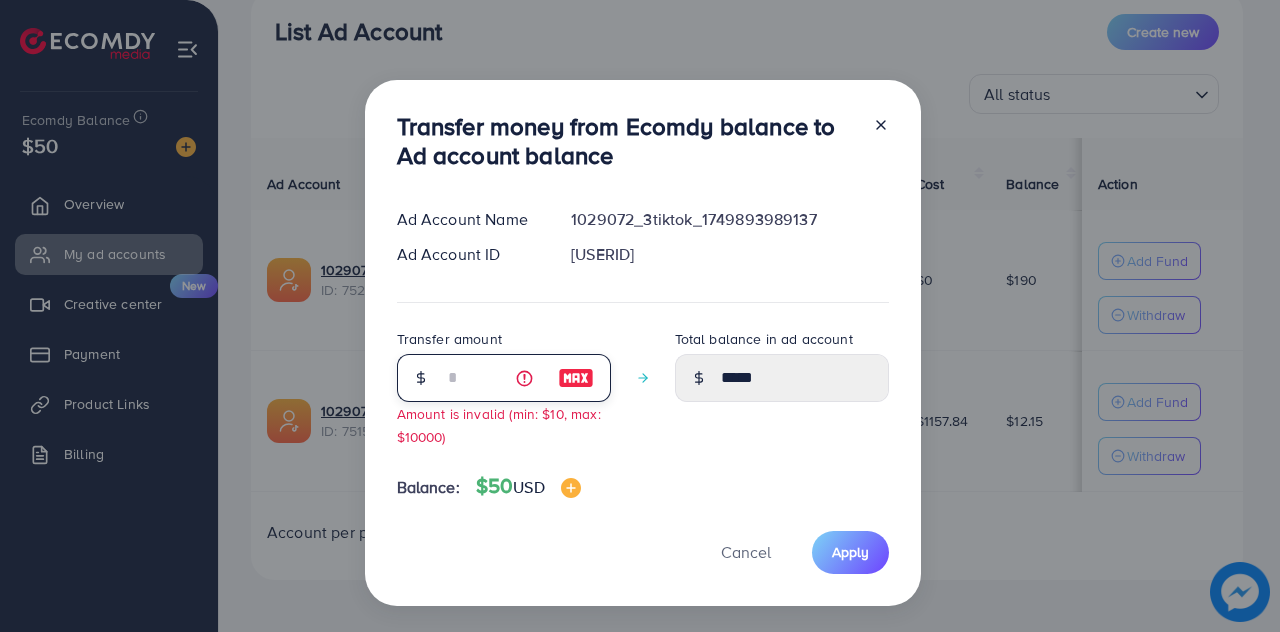 type on "*****" 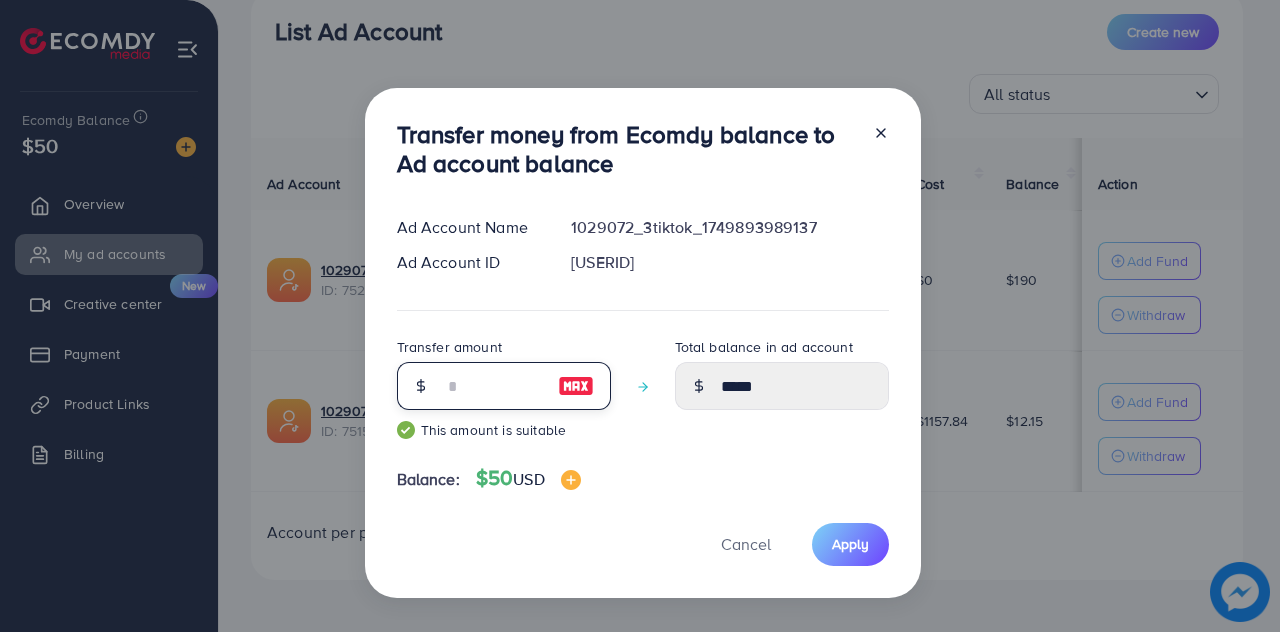 type on "*****" 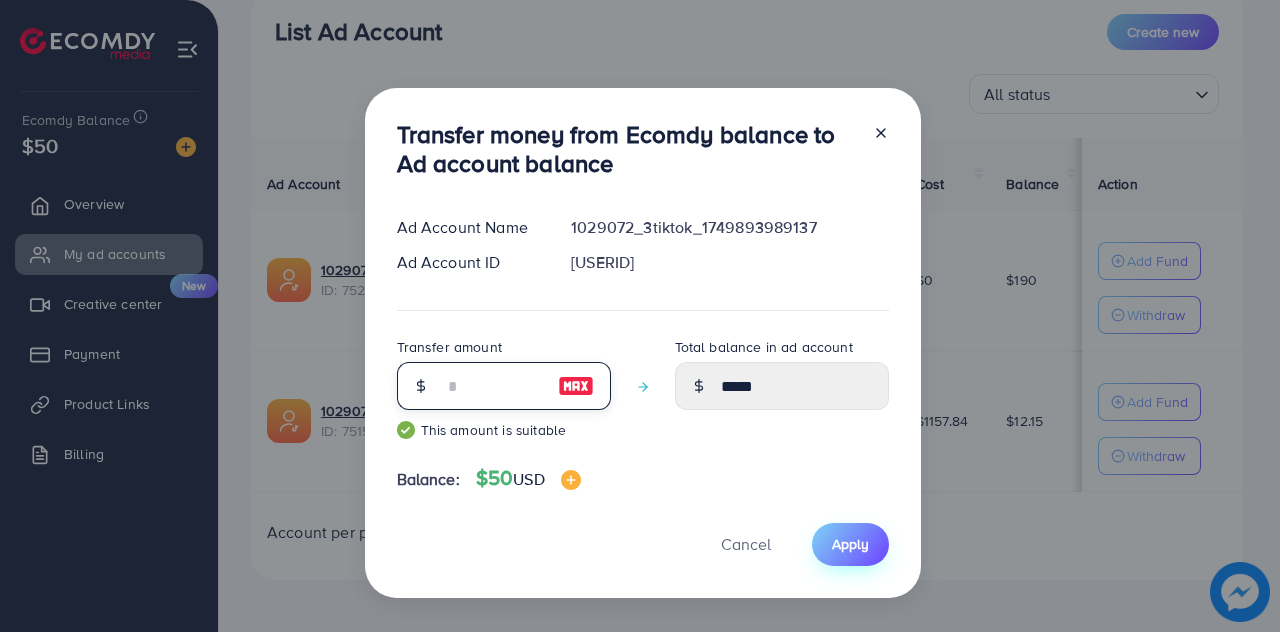 type on "**" 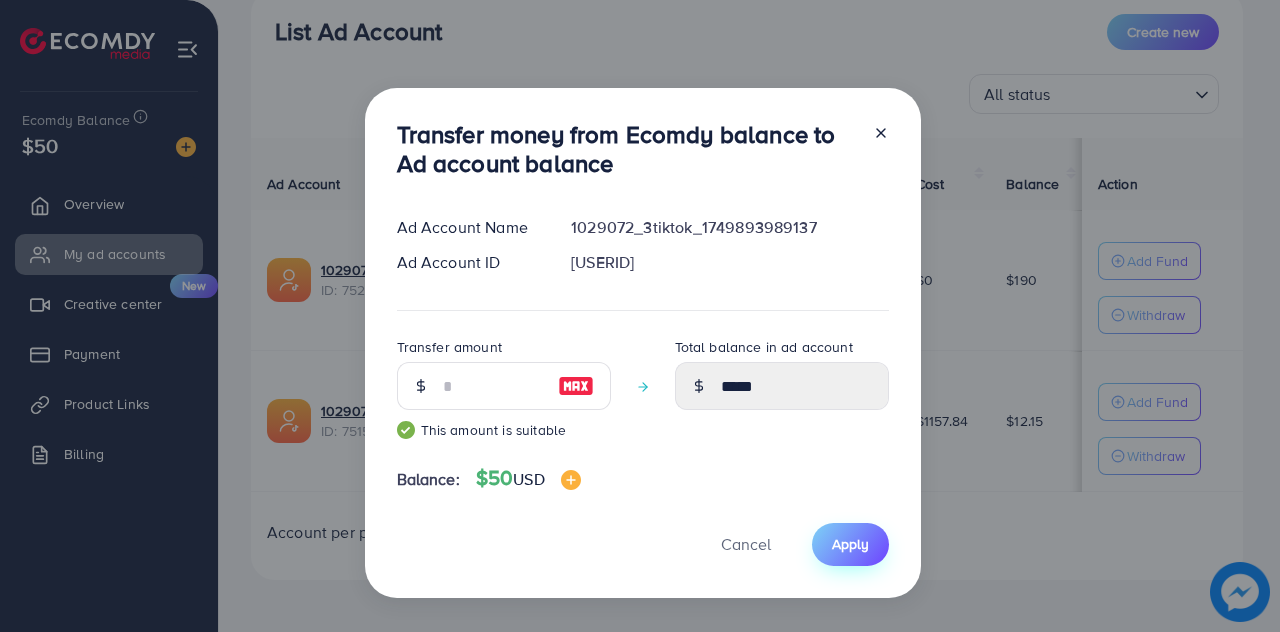 click on "Apply" at bounding box center [850, 544] 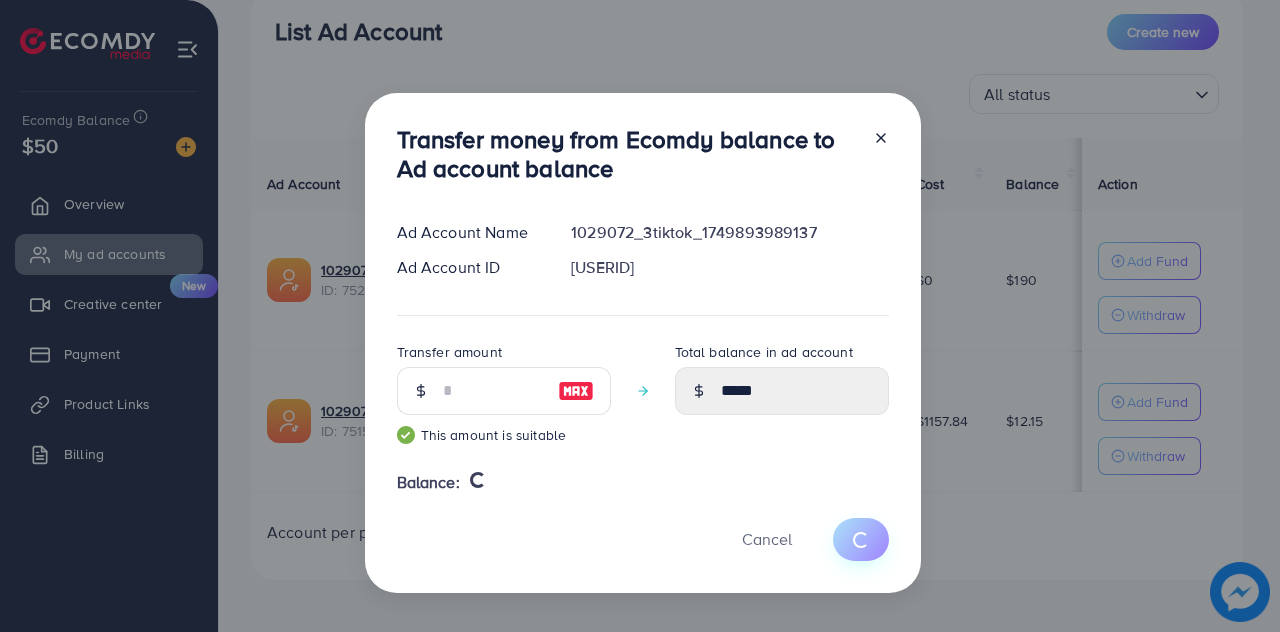 type 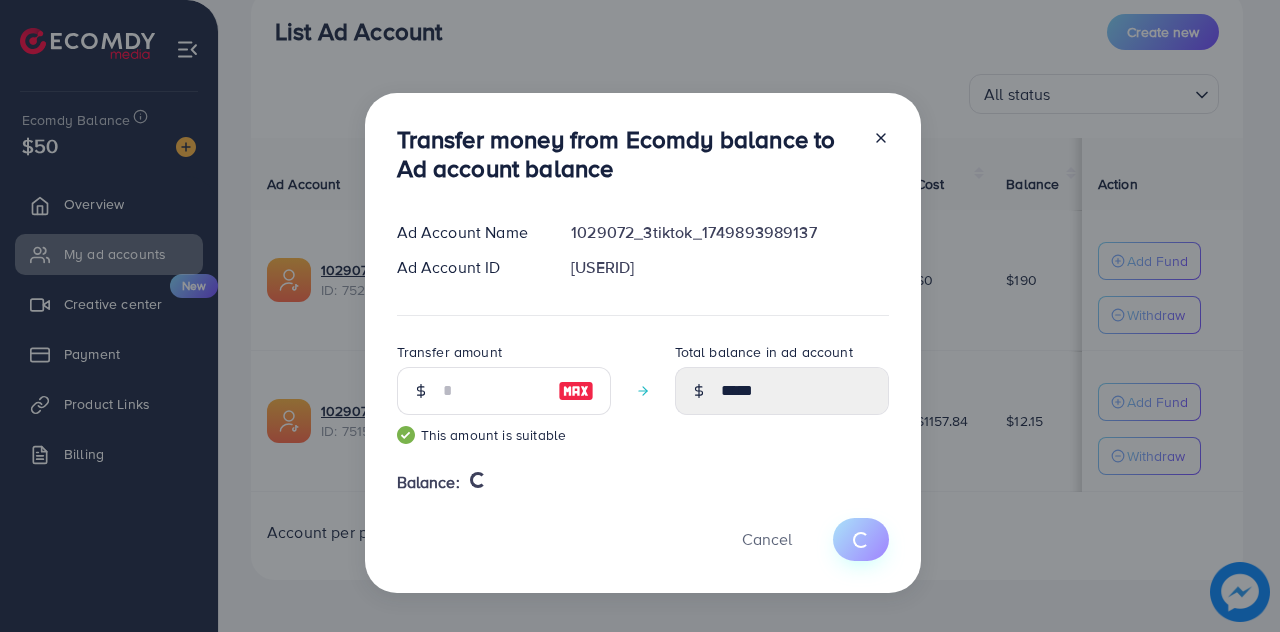 type on "*****" 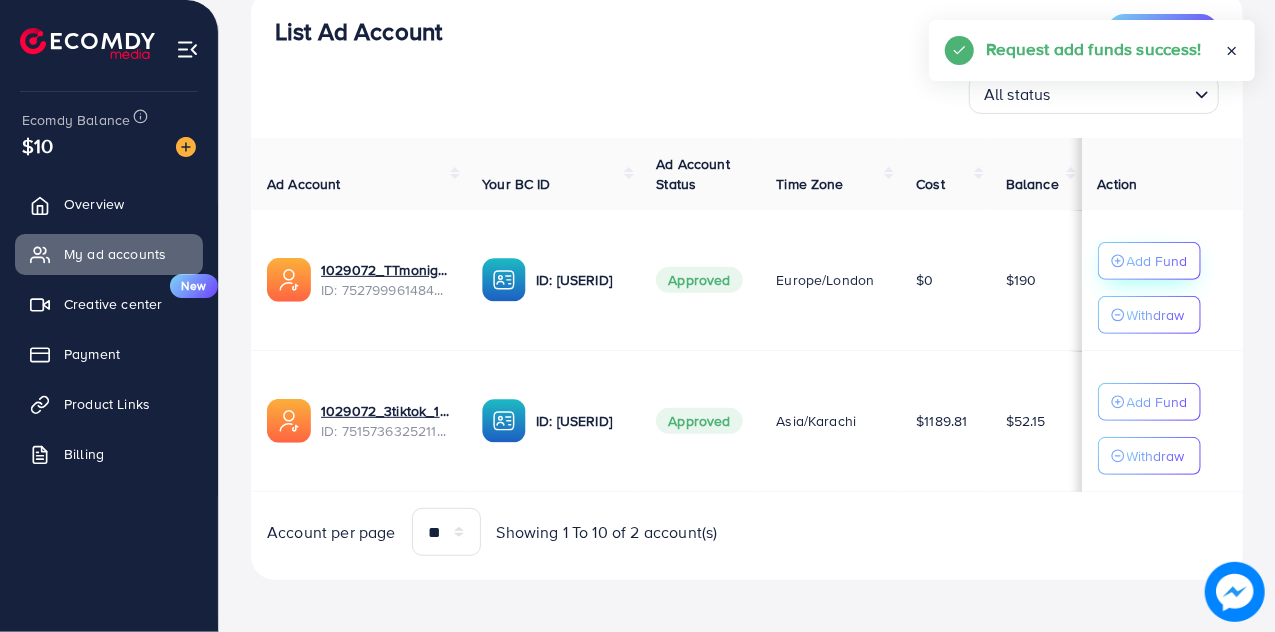 click on "Add Fund" at bounding box center (1157, 261) 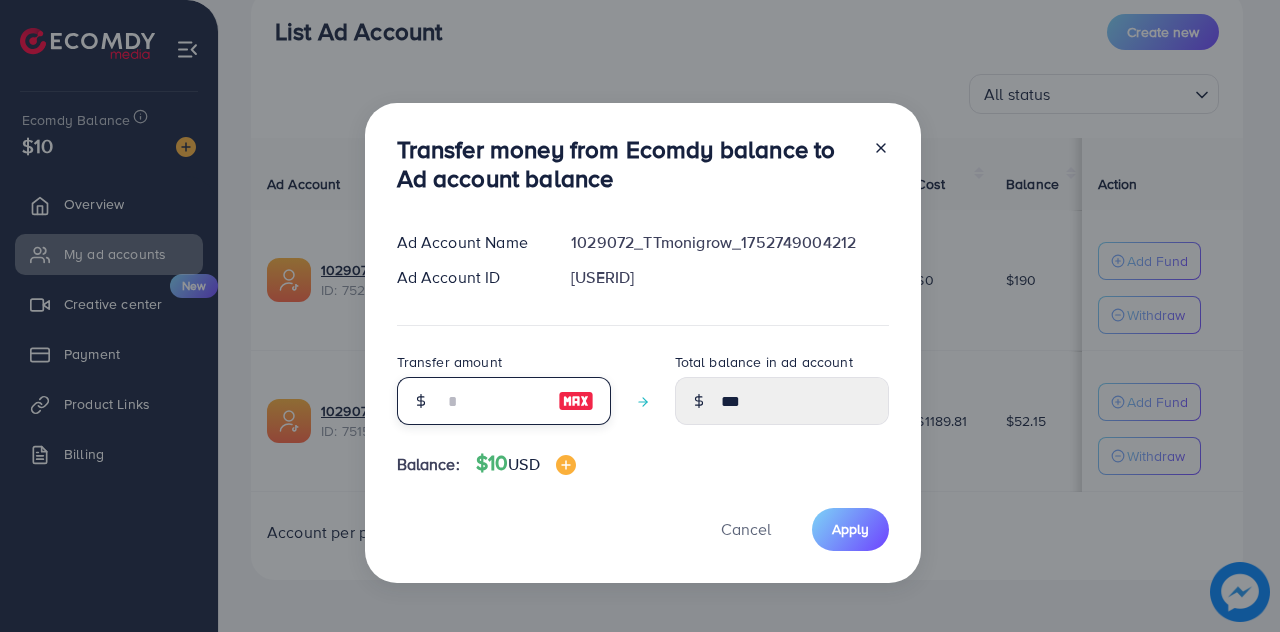 click at bounding box center [493, 401] 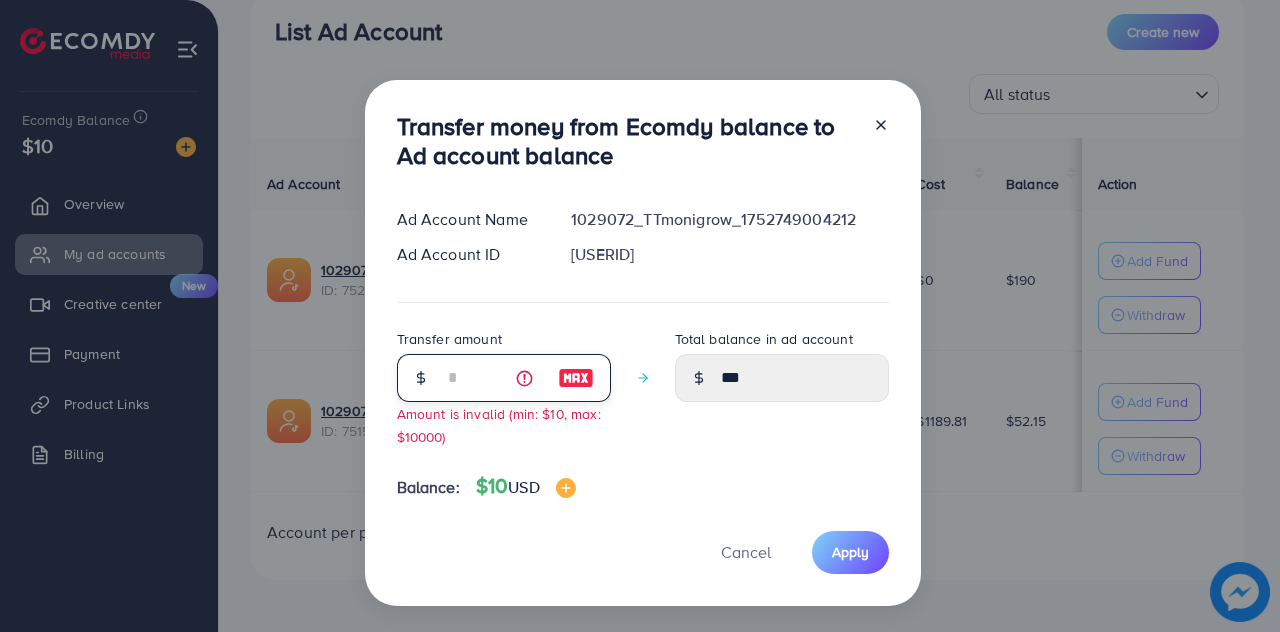 type on "******" 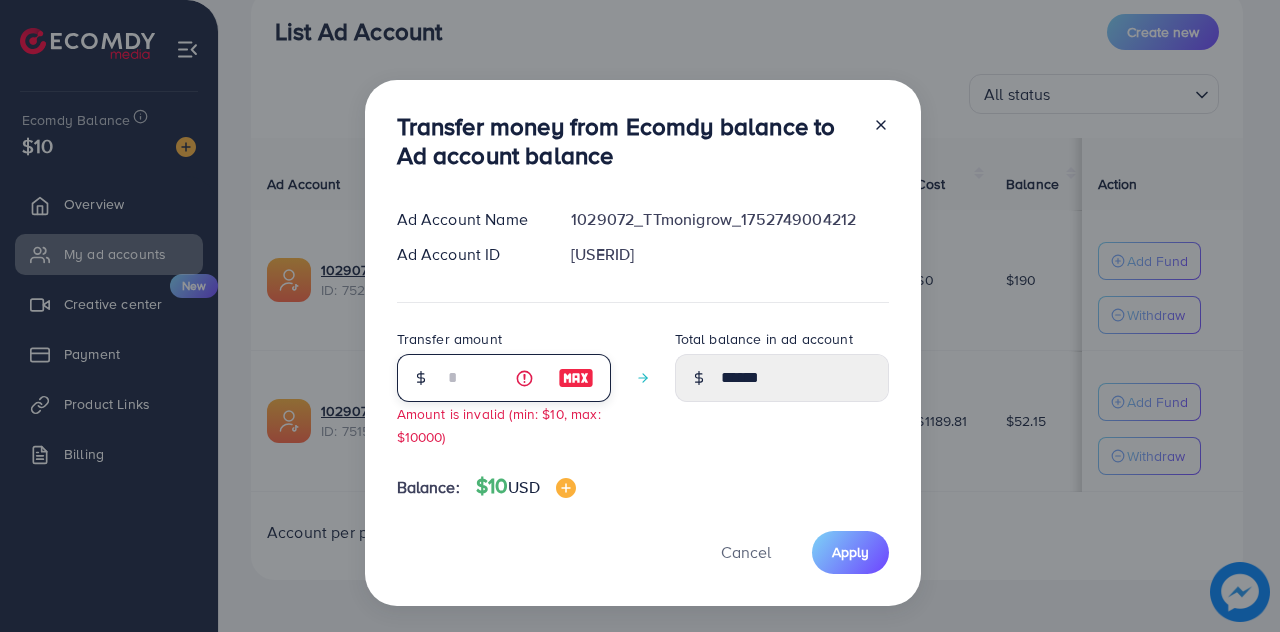 type on "**" 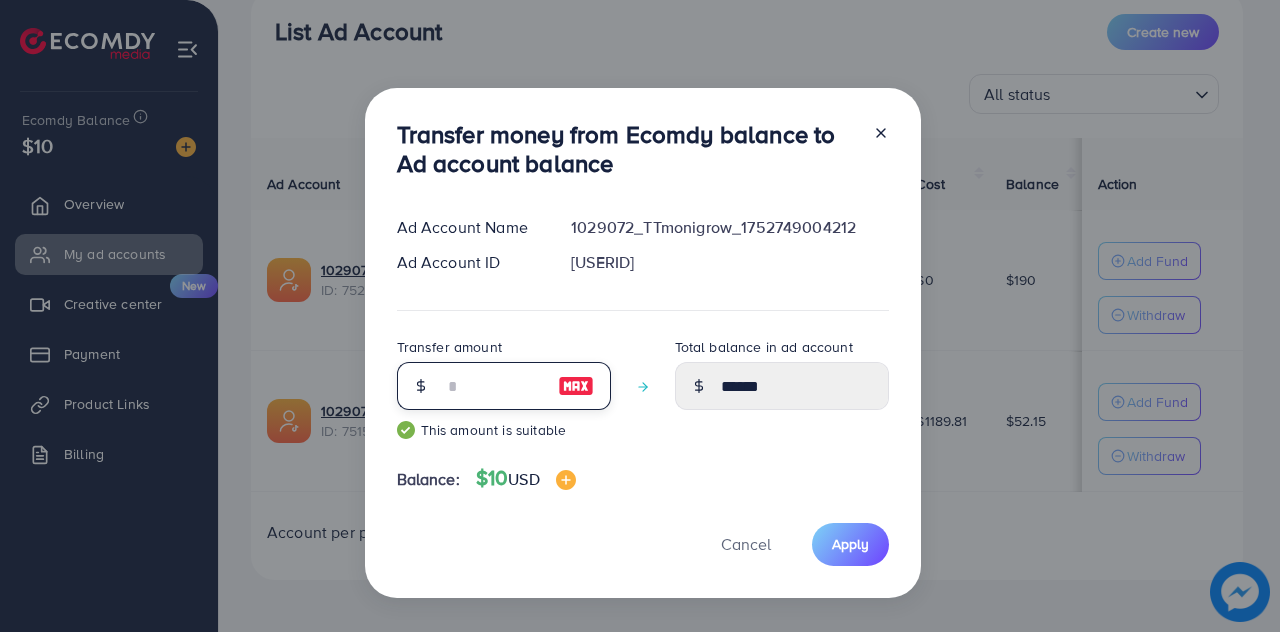type on "******" 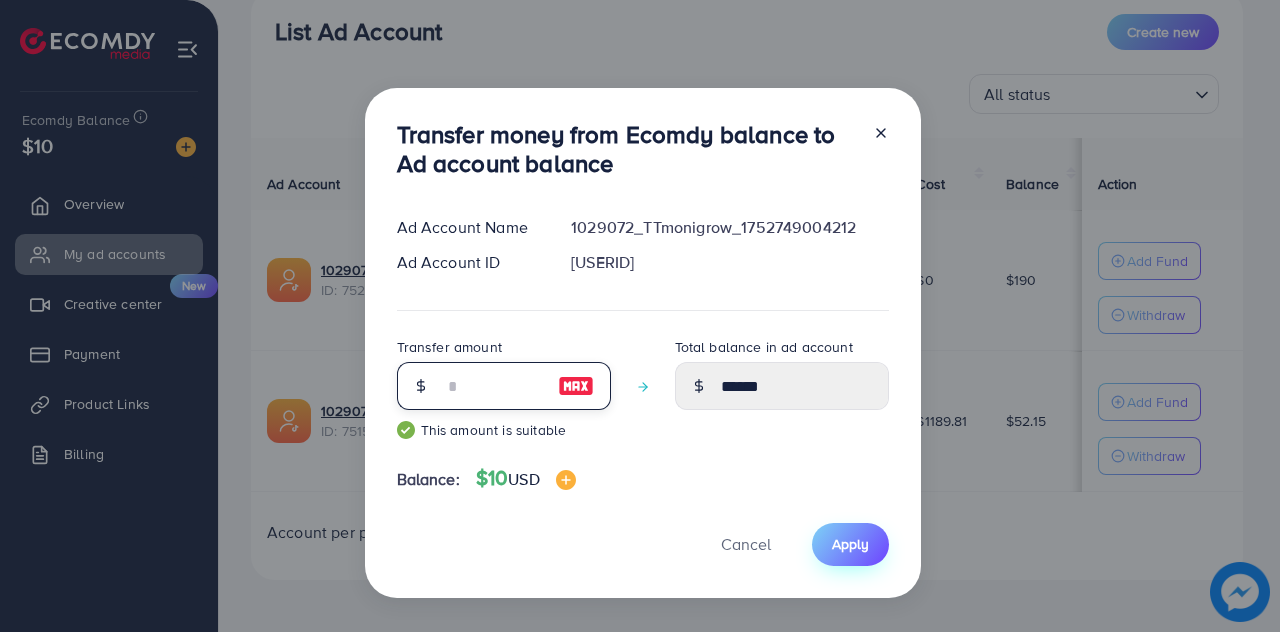 type on "**" 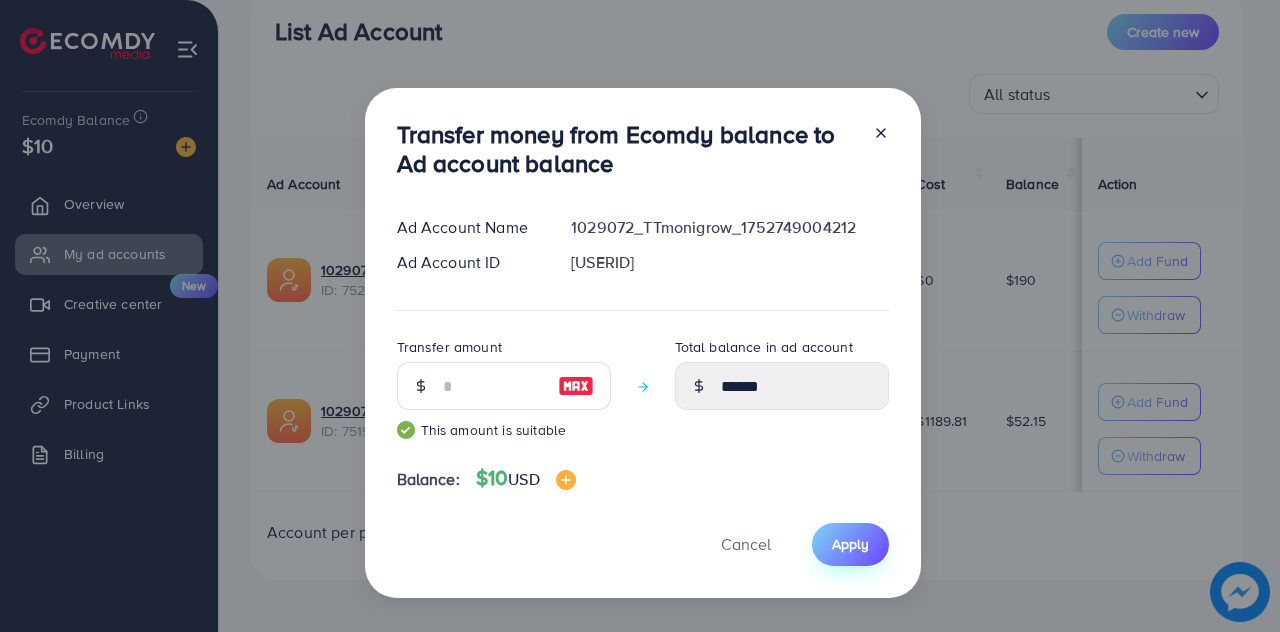 click on "Apply" at bounding box center (850, 544) 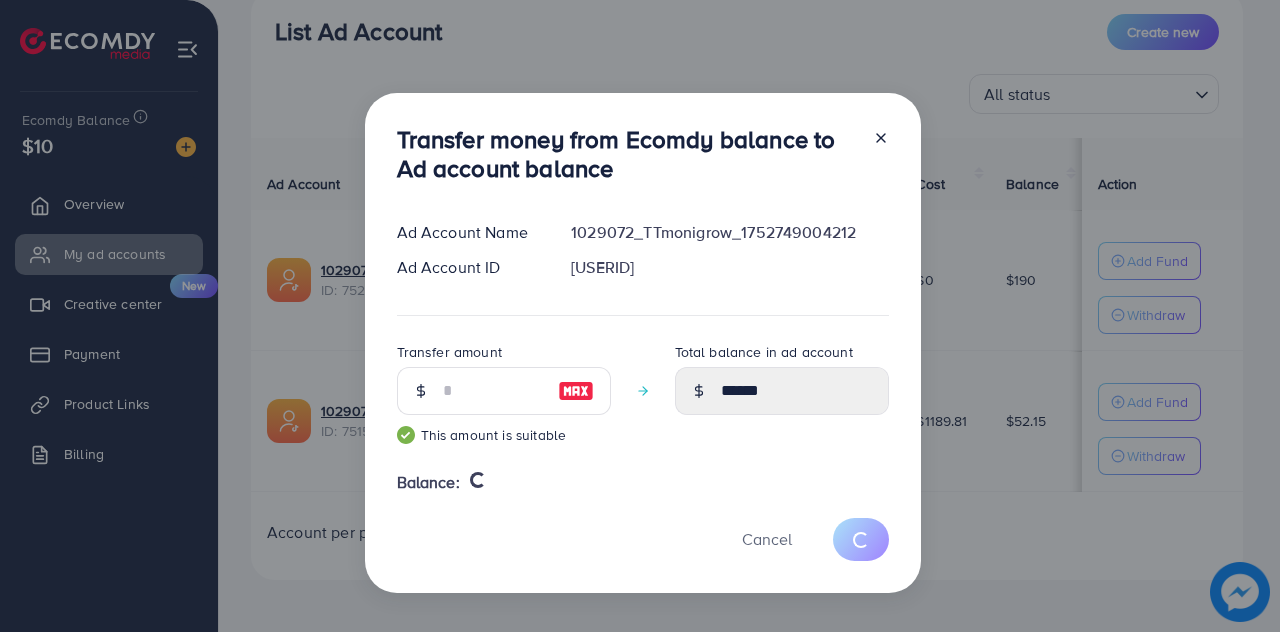 type 